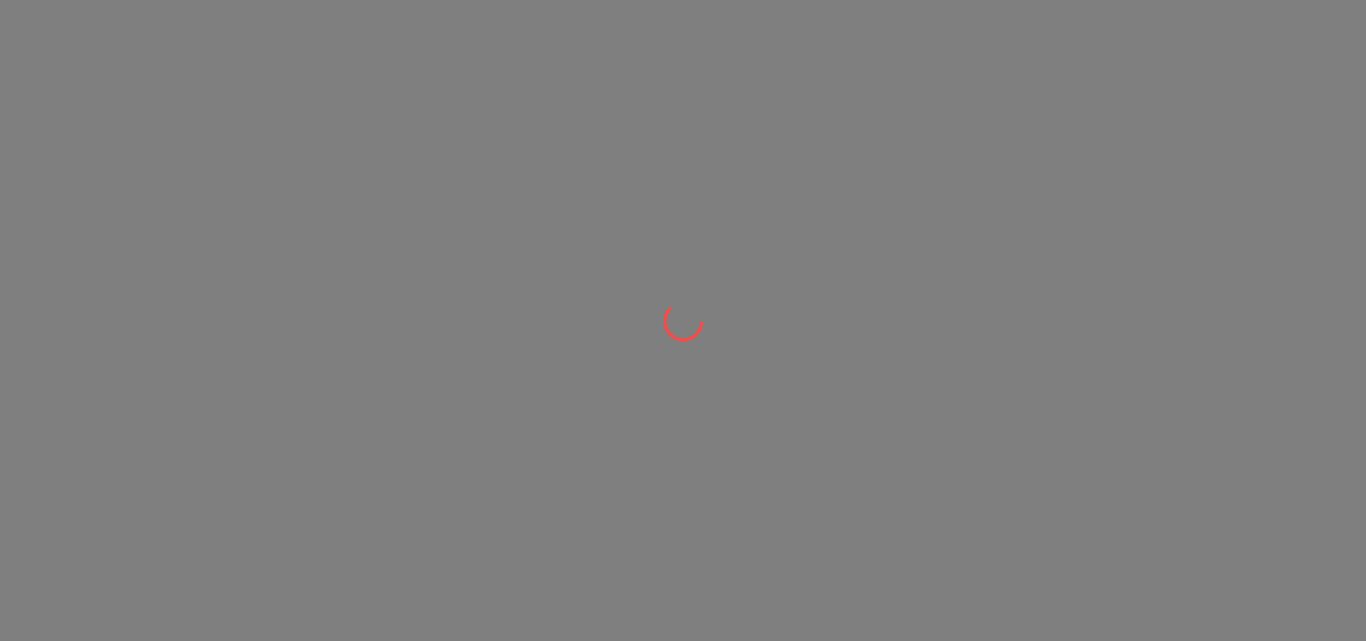 scroll, scrollTop: 0, scrollLeft: 0, axis: both 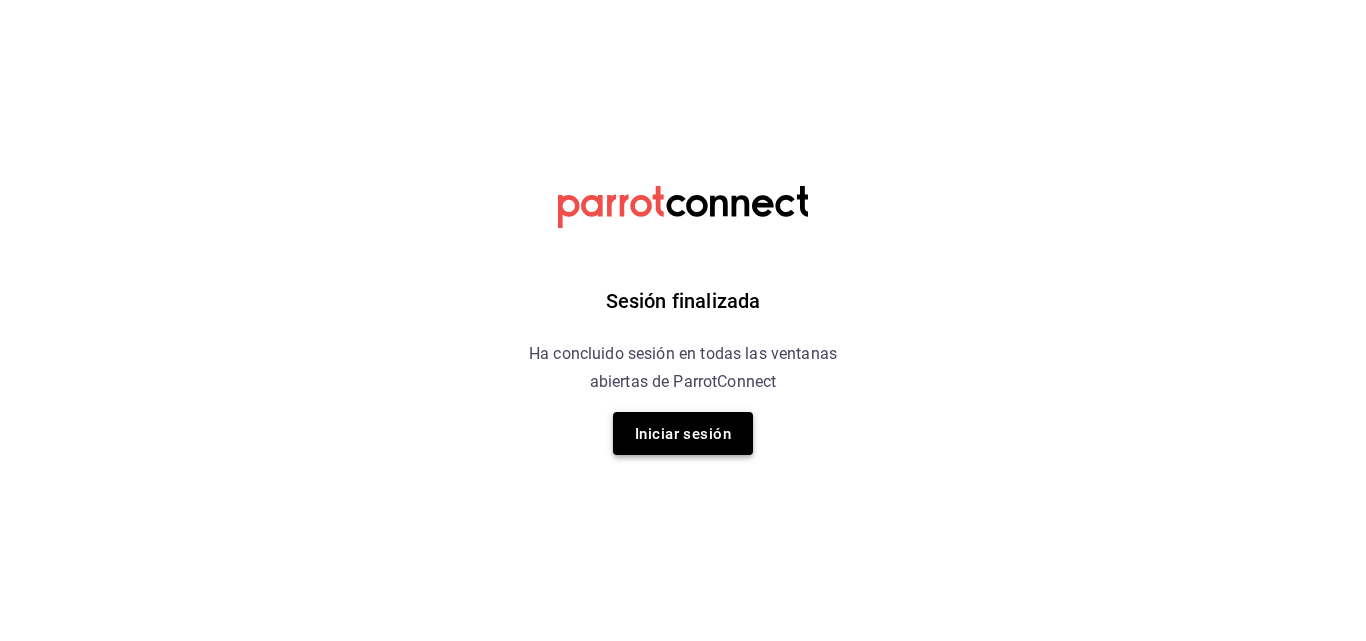 click on "Iniciar sesión" at bounding box center [683, 434] 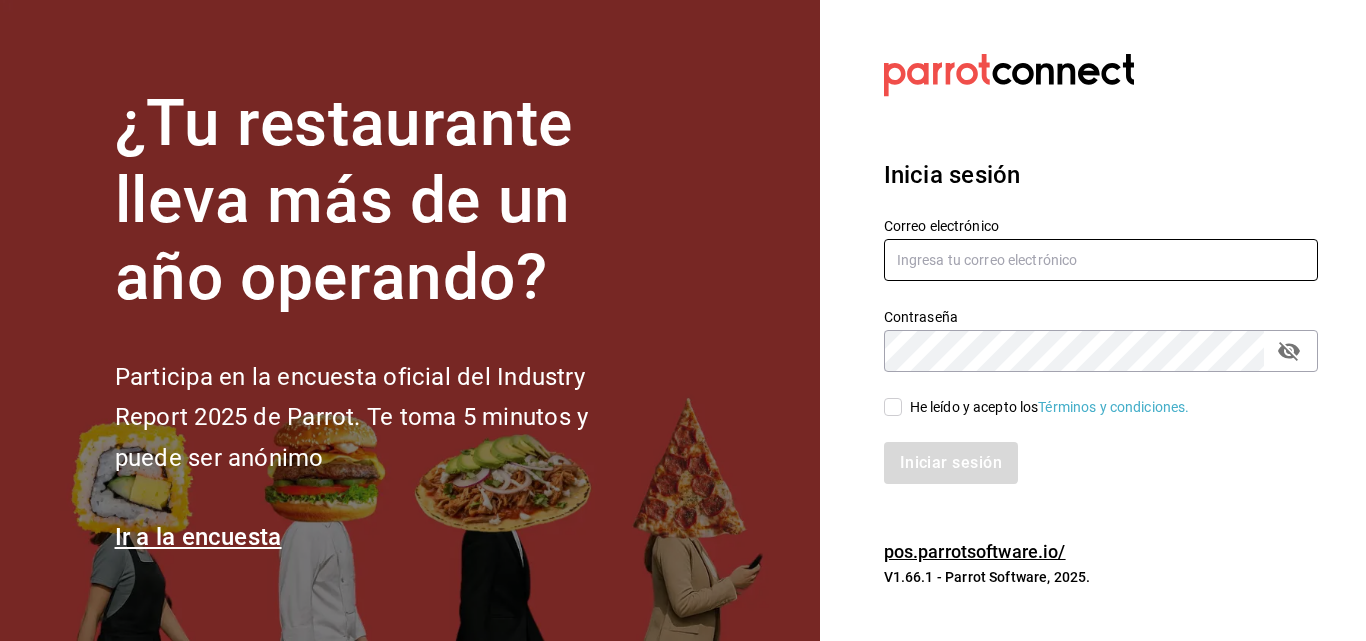 type on "[EMAIL]" 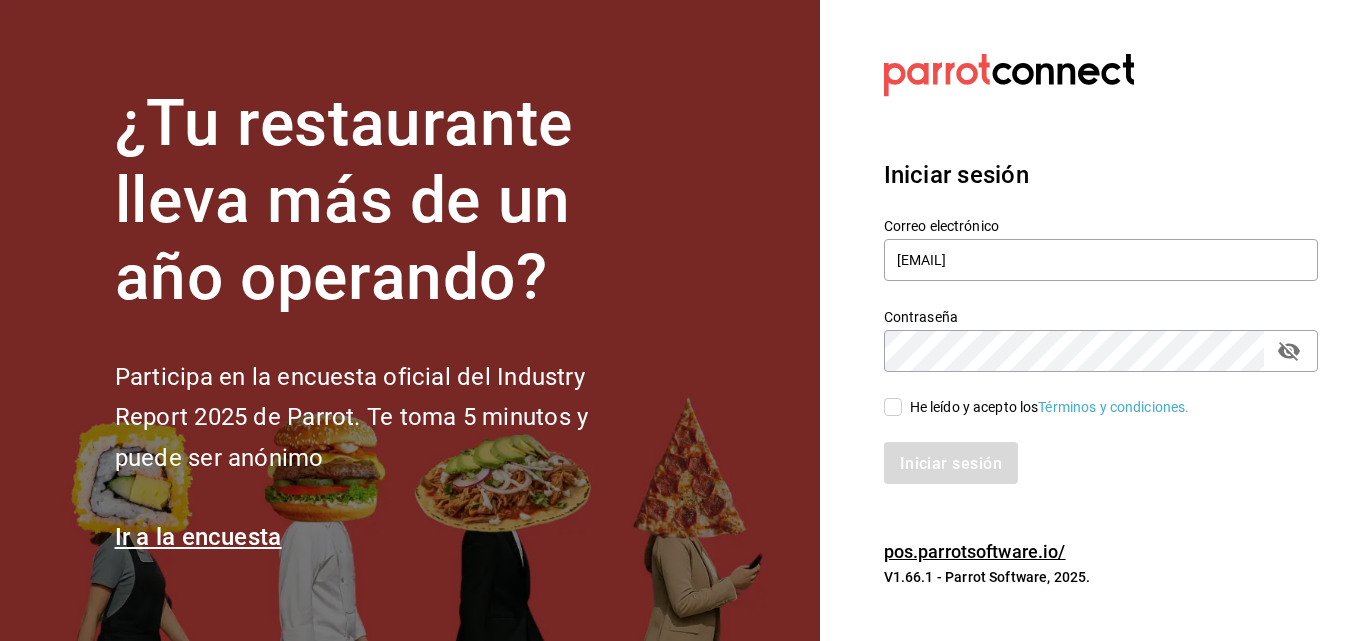 click on "He leído y acepto los  Términos y condiciones." at bounding box center [893, 407] 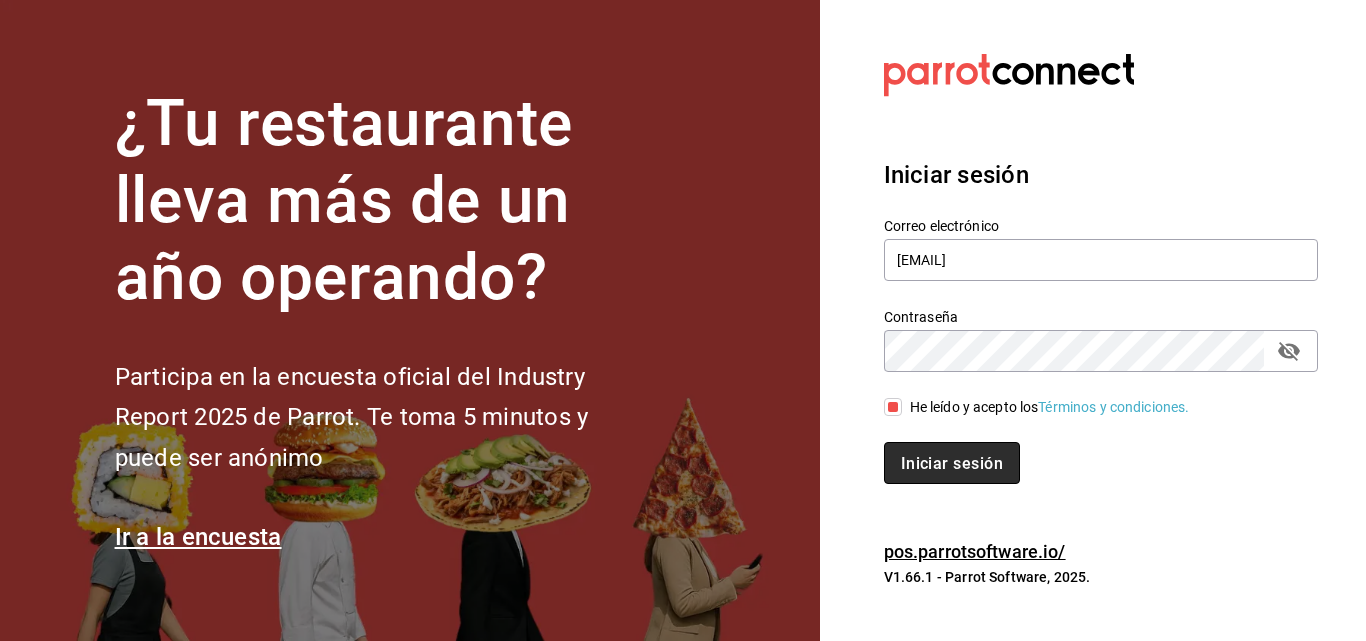 click on "Iniciar sesión" at bounding box center [952, 462] 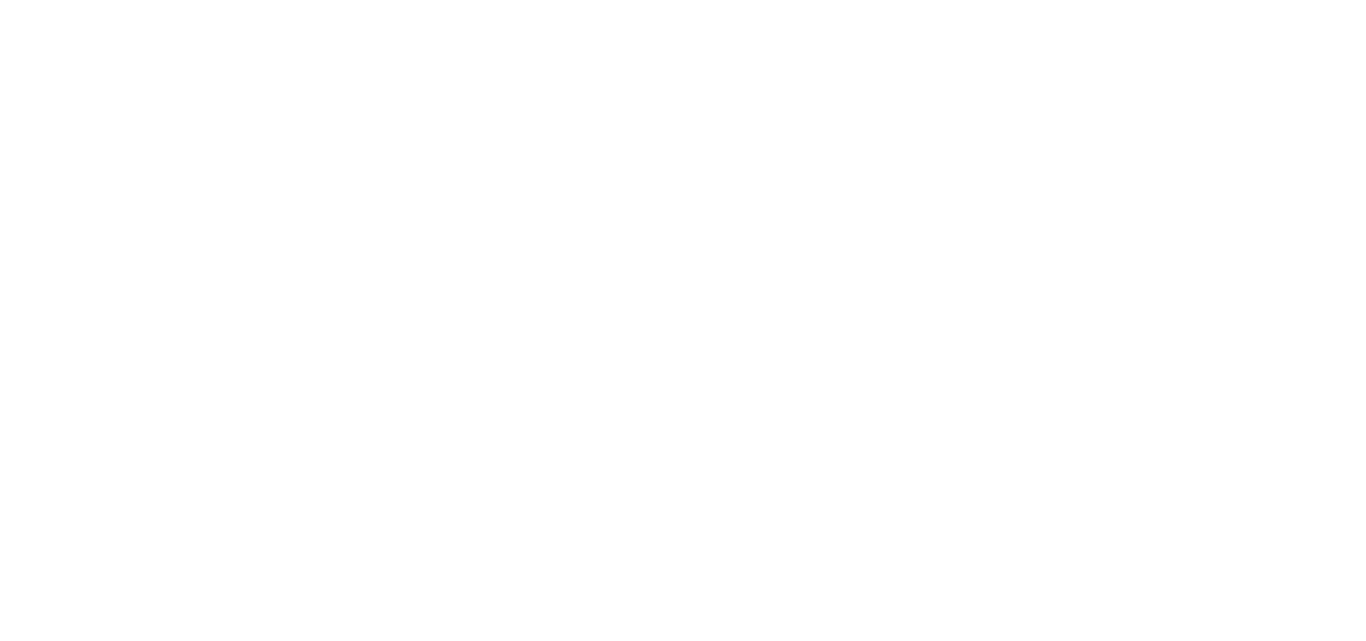 scroll, scrollTop: 0, scrollLeft: 0, axis: both 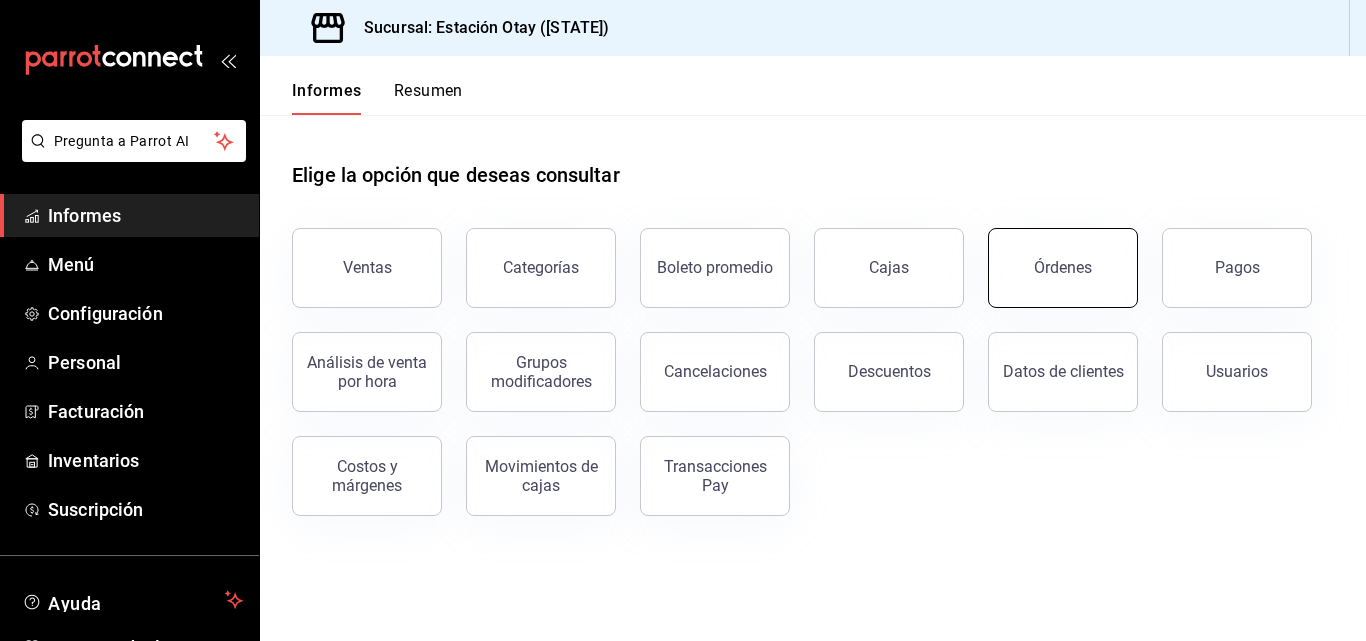 click on "Órdenes" at bounding box center (1063, 268) 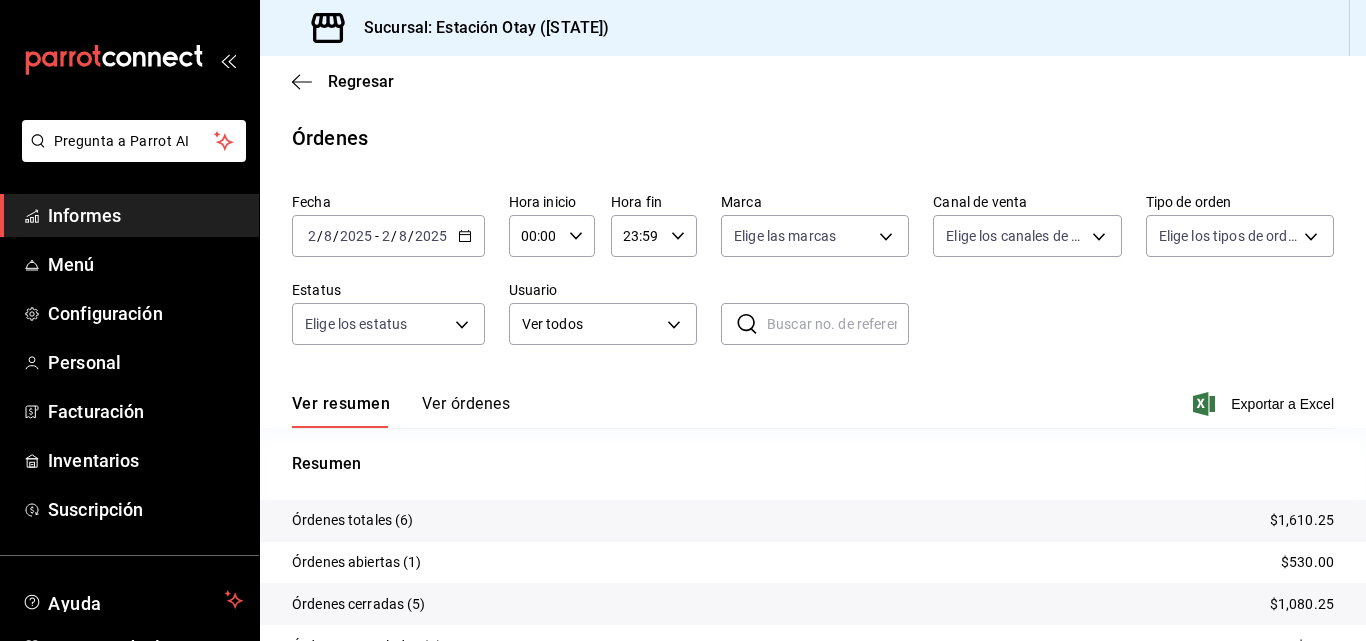 click on "Ver órdenes" at bounding box center (466, 403) 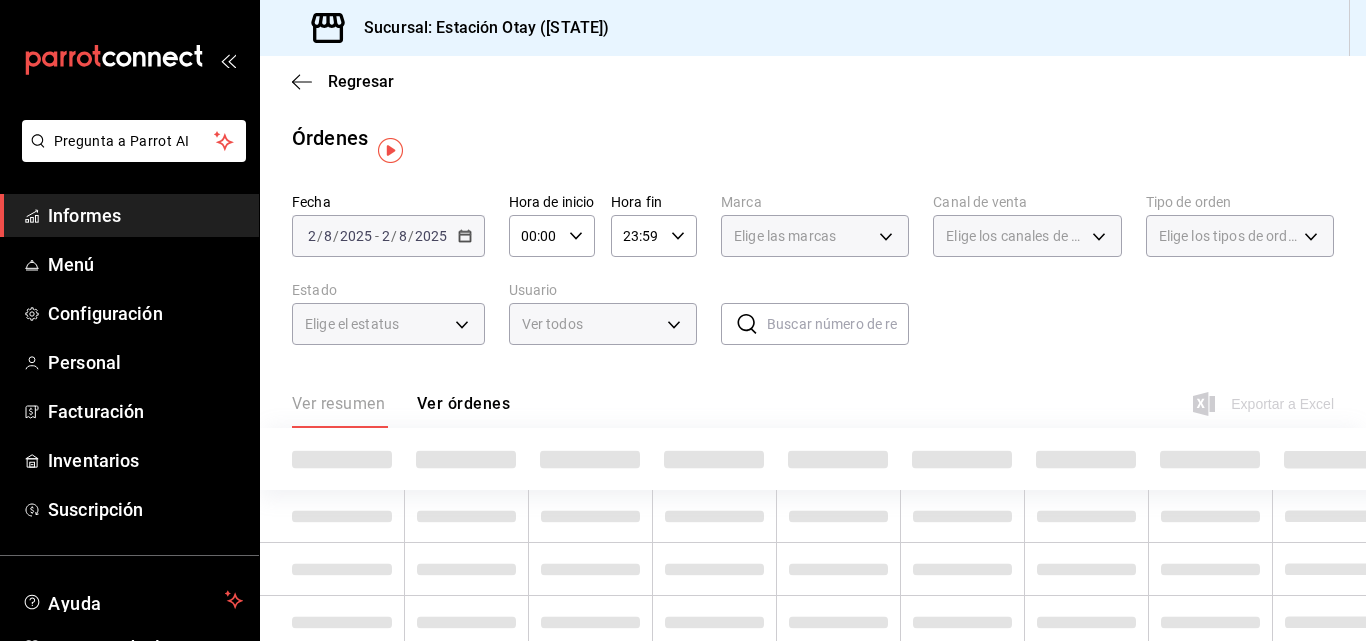 click on "Ver resumen Ver órdenes" at bounding box center [401, 410] 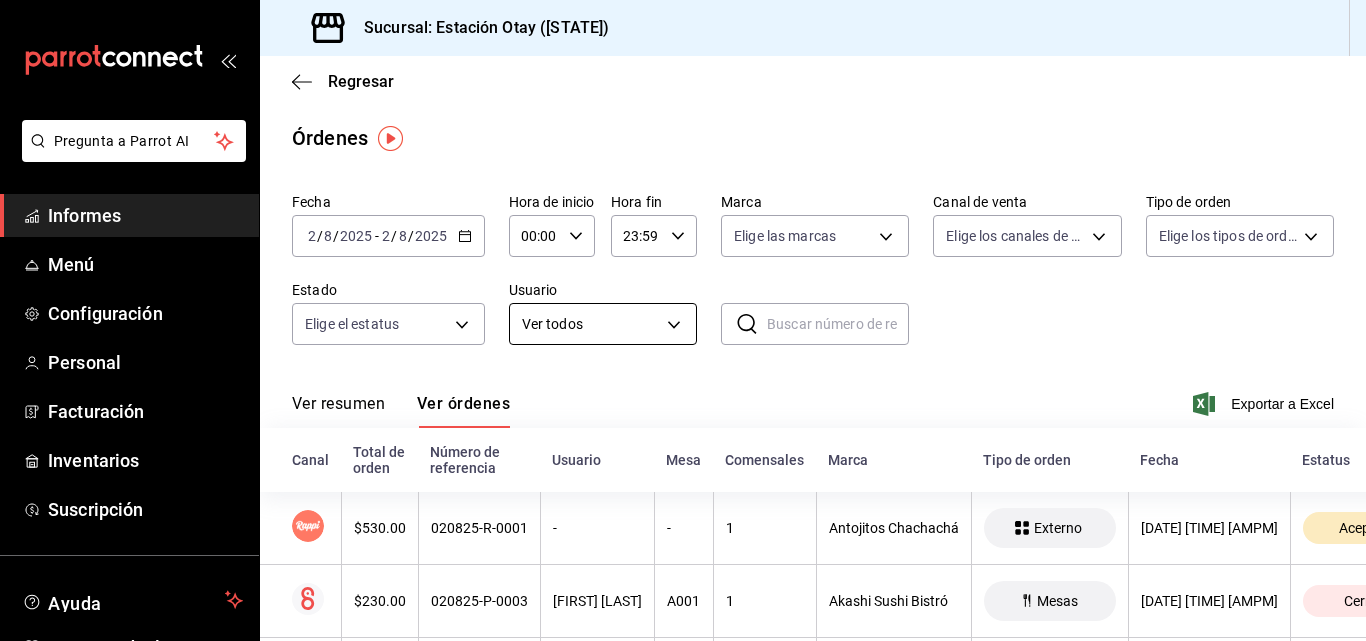 scroll, scrollTop: 333, scrollLeft: 0, axis: vertical 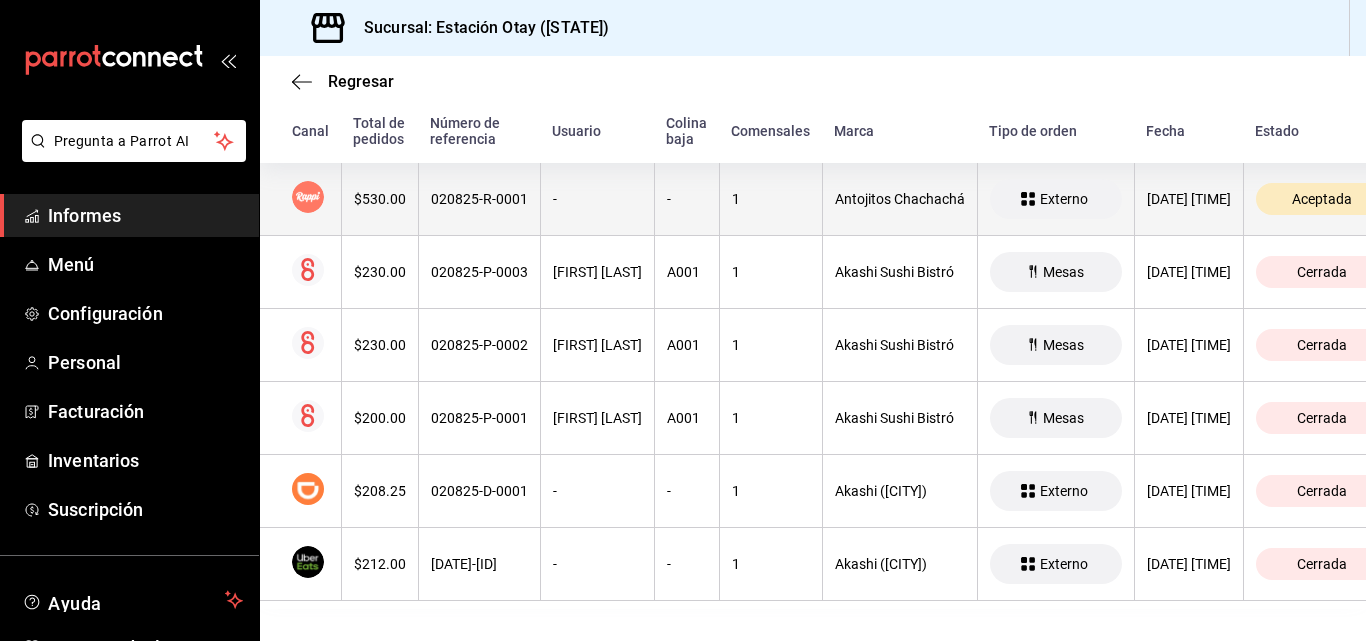 click on "$530.00" at bounding box center (380, 199) 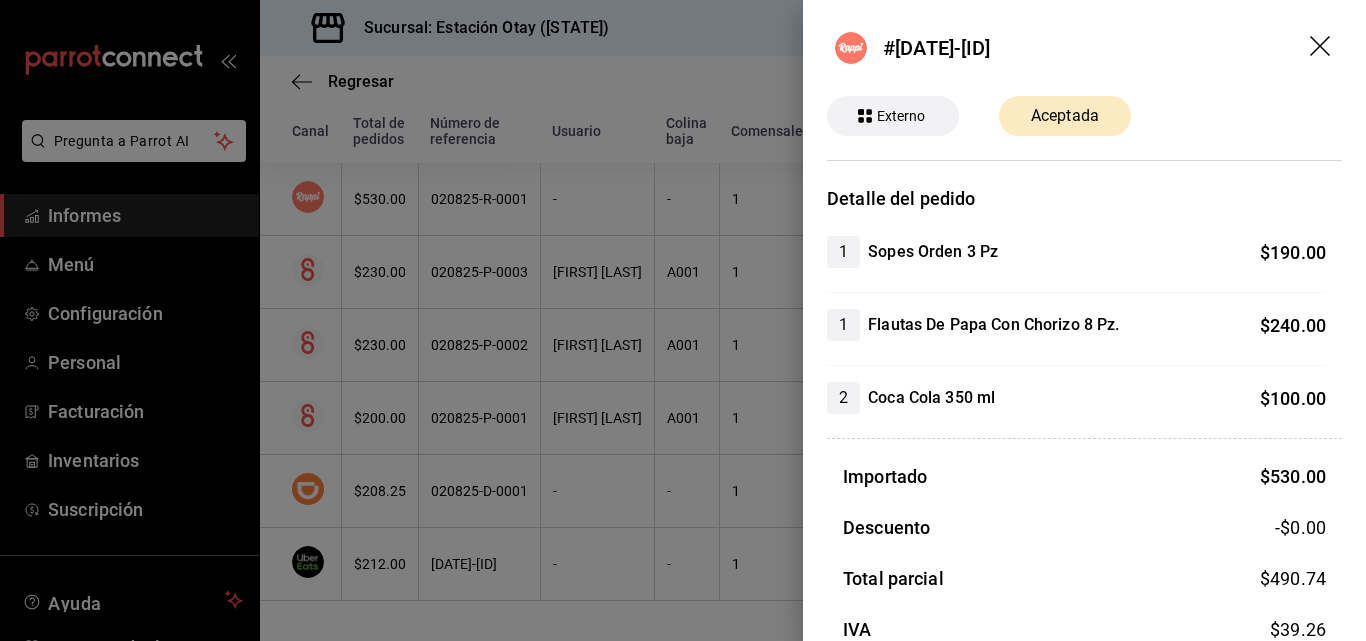 click 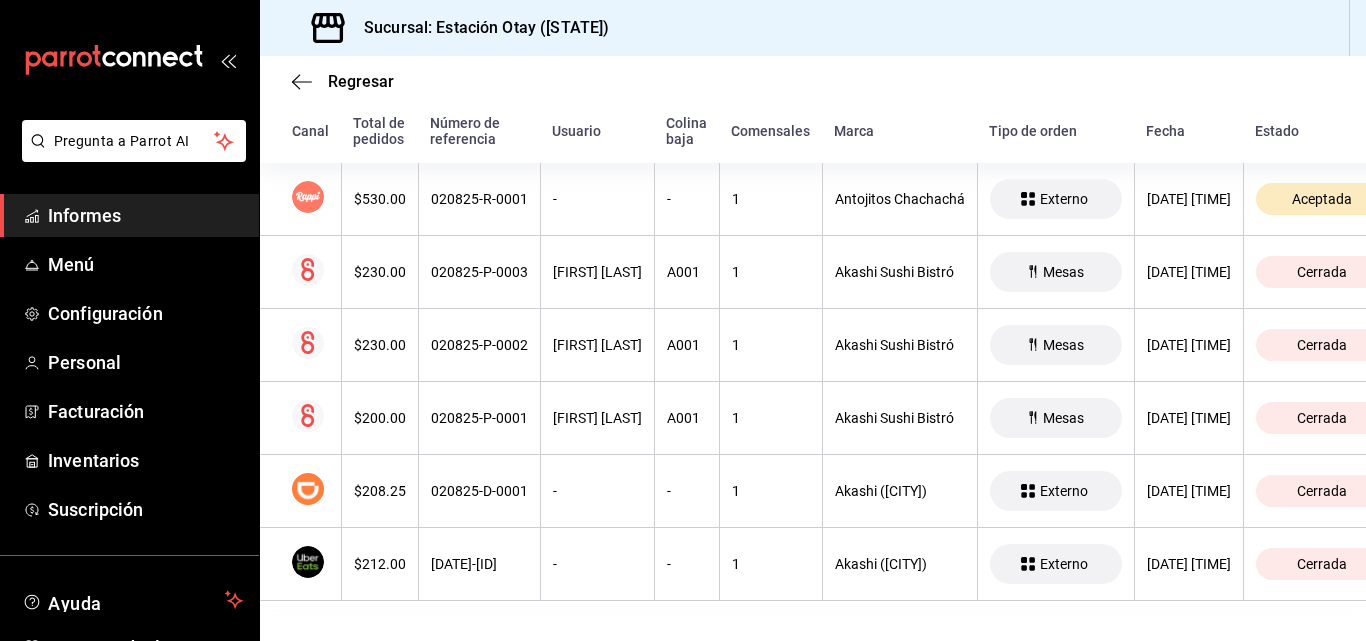 scroll, scrollTop: 0, scrollLeft: 40, axis: horizontal 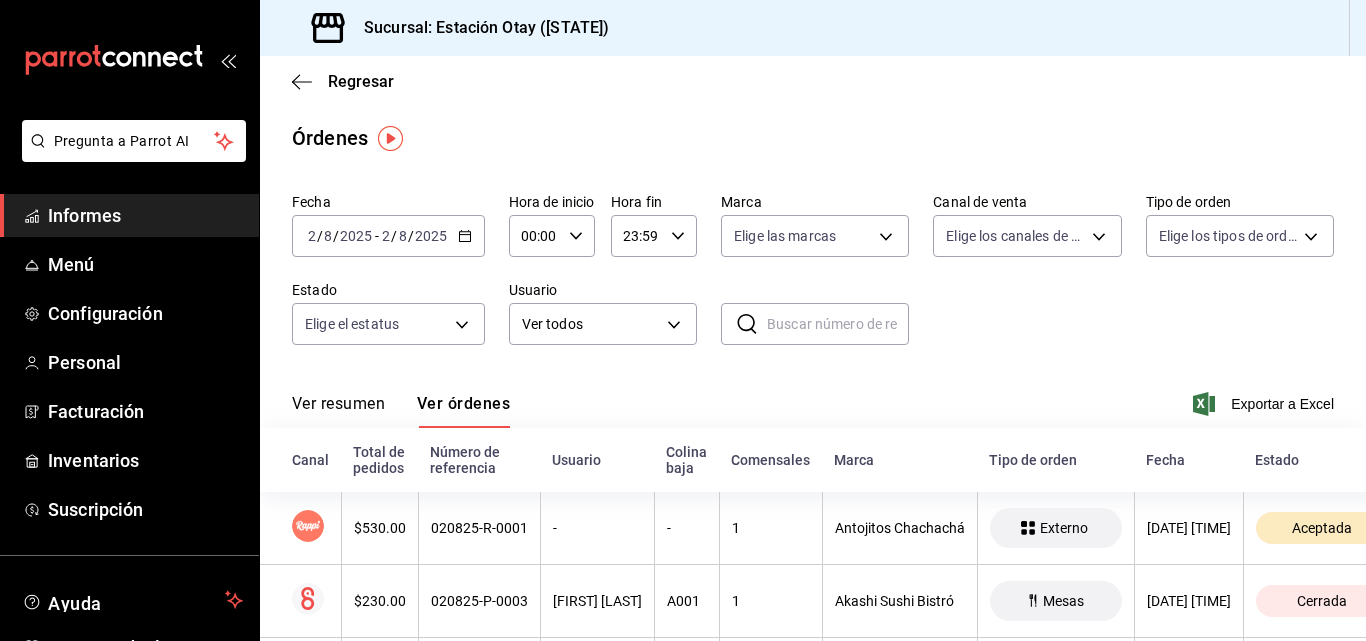 click on "Ver resumen" at bounding box center [338, 403] 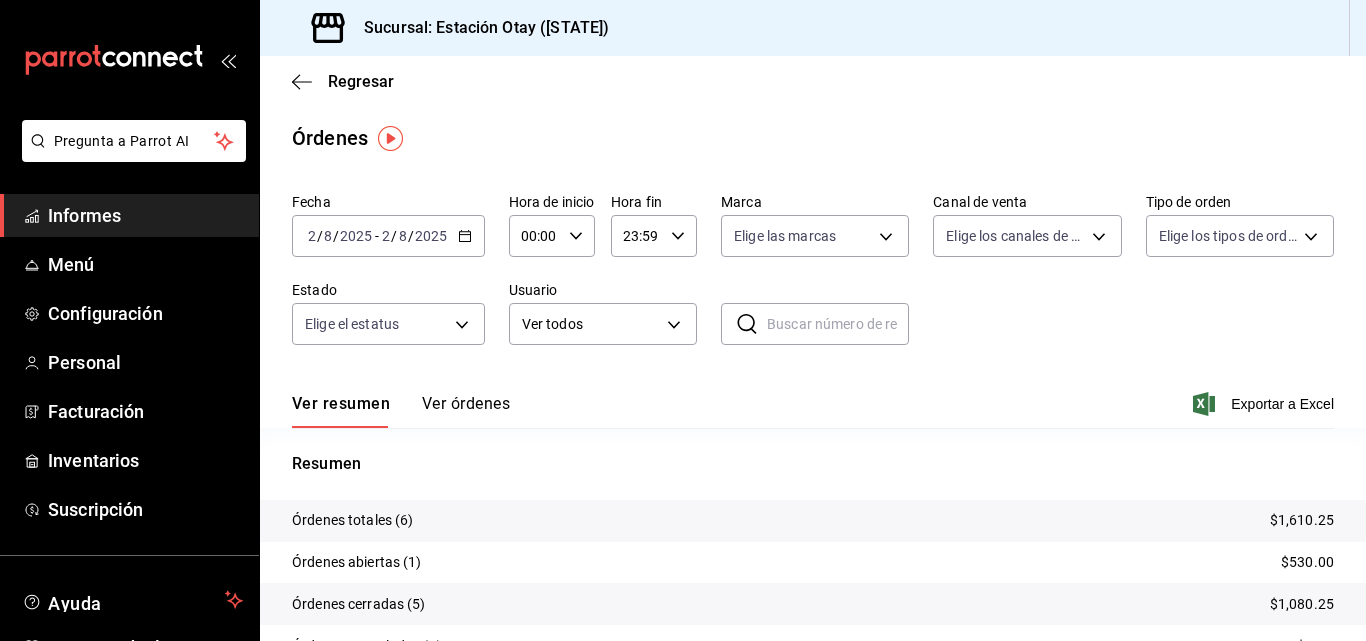 click on "Ver resumen Ver órdenes Exportar a Excel" at bounding box center (813, 398) 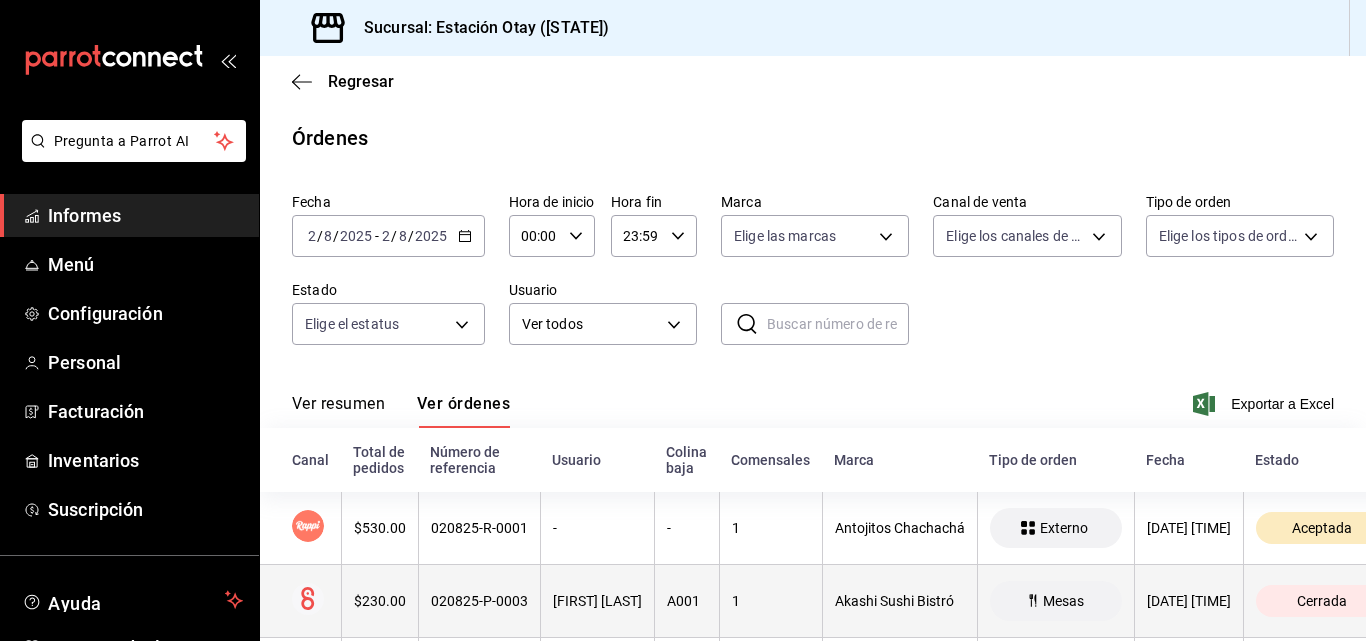 scroll, scrollTop: 333, scrollLeft: 0, axis: vertical 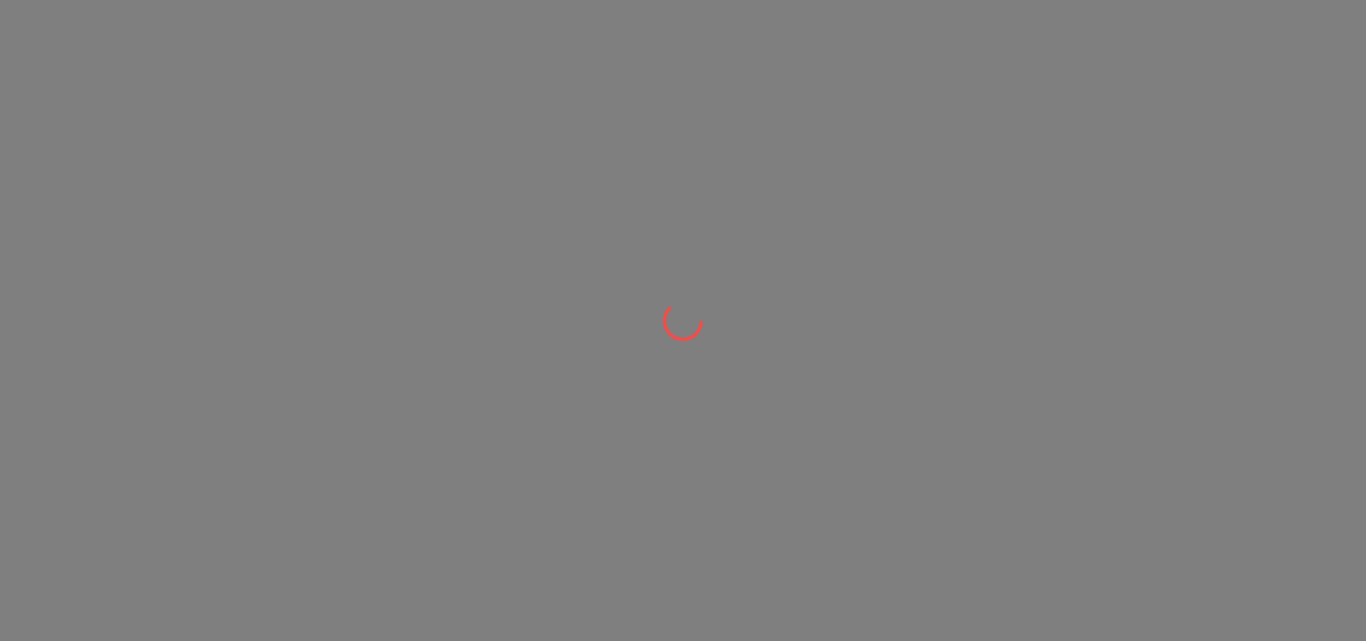 click at bounding box center [683, 320] 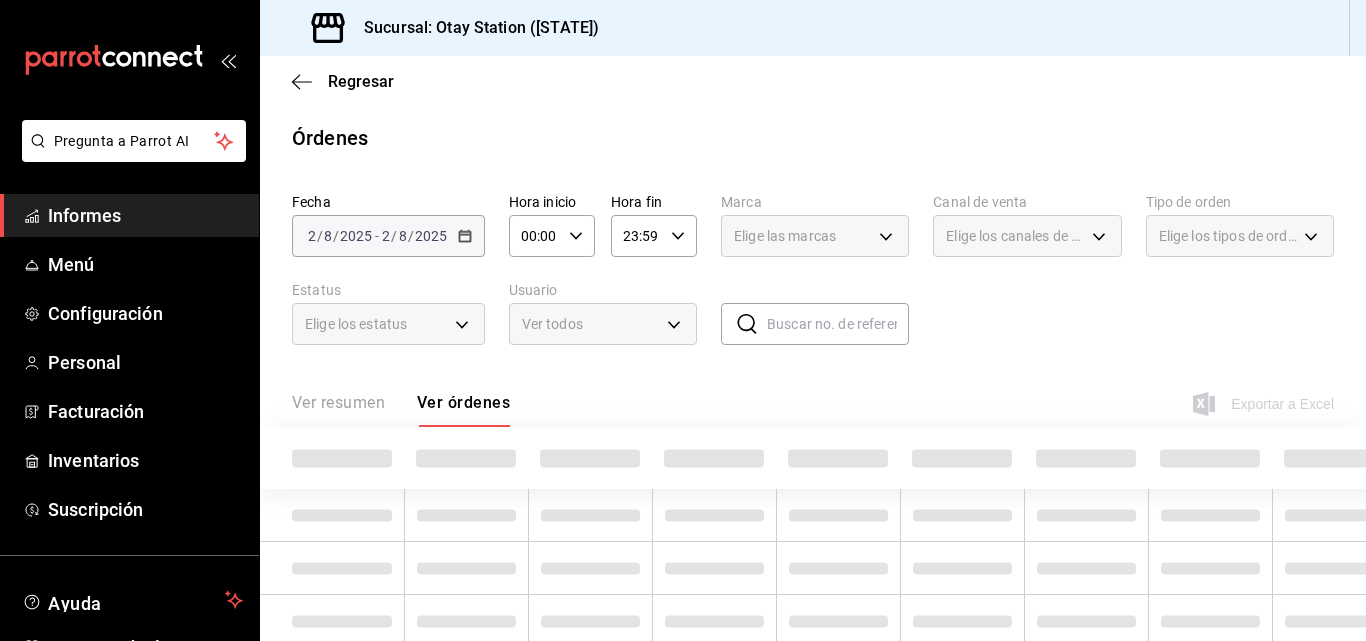 click on "Regresar" at bounding box center (813, 81) 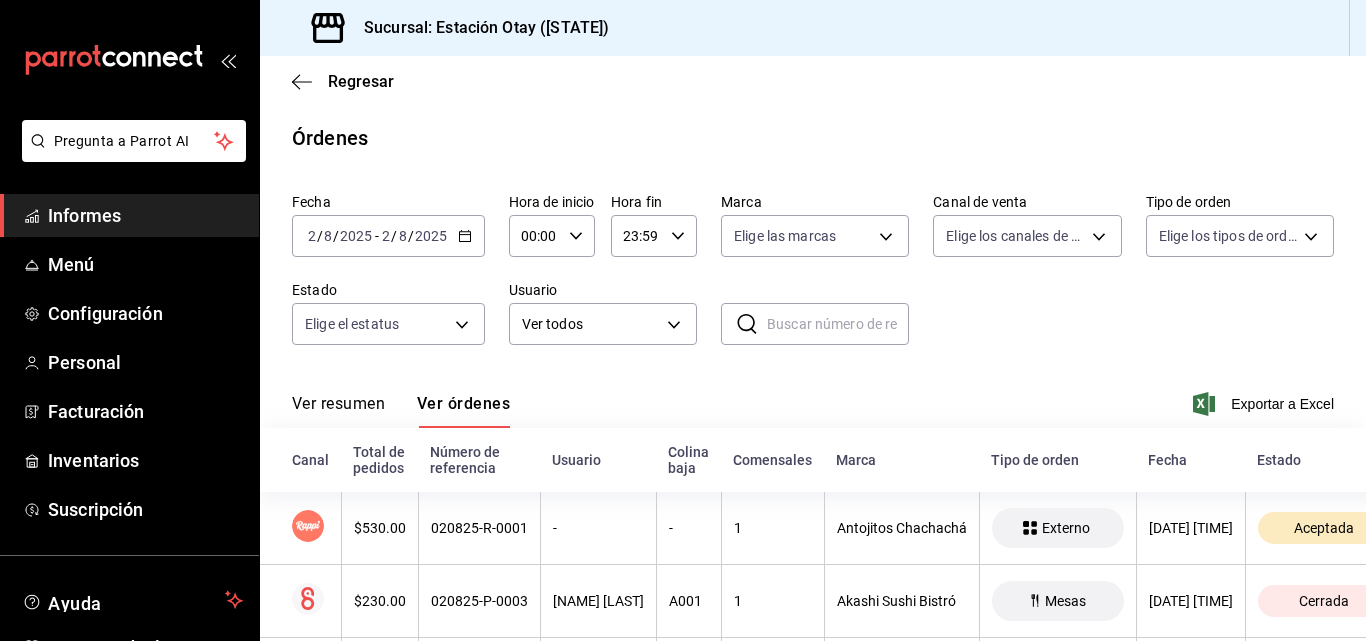 click on "Ver resumen" at bounding box center (338, 403) 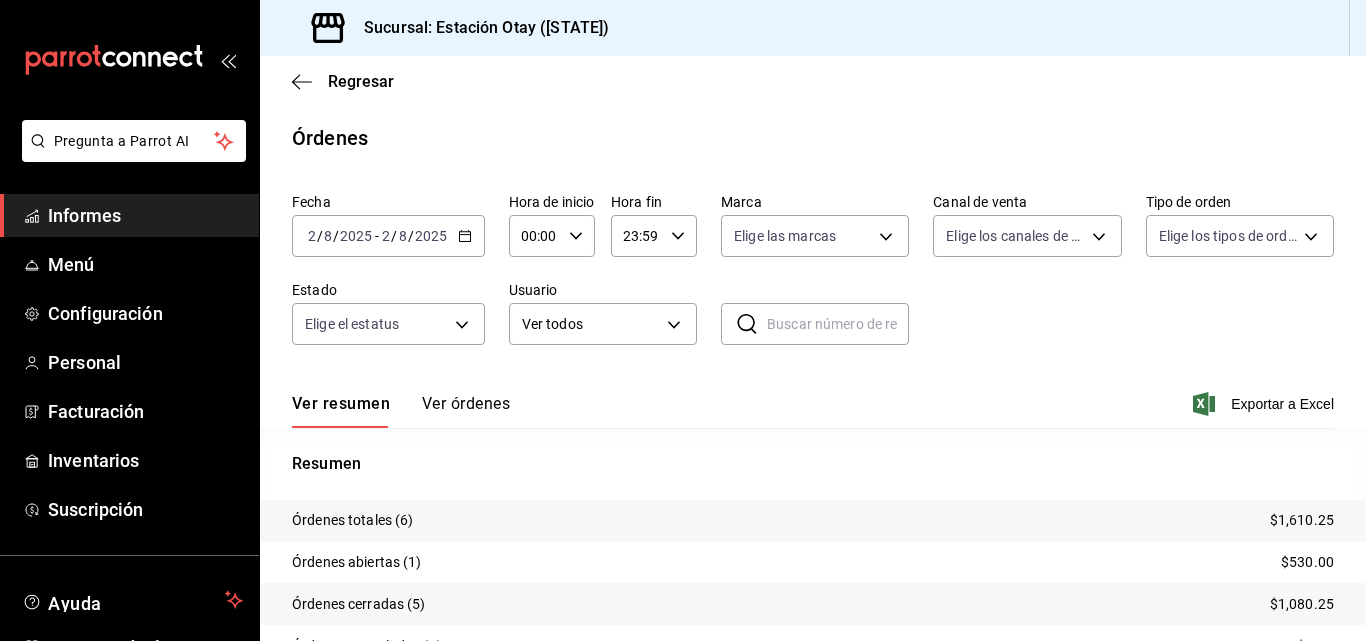 click on "Ver resumen Ver órdenes Exportar a Excel" at bounding box center [813, 398] 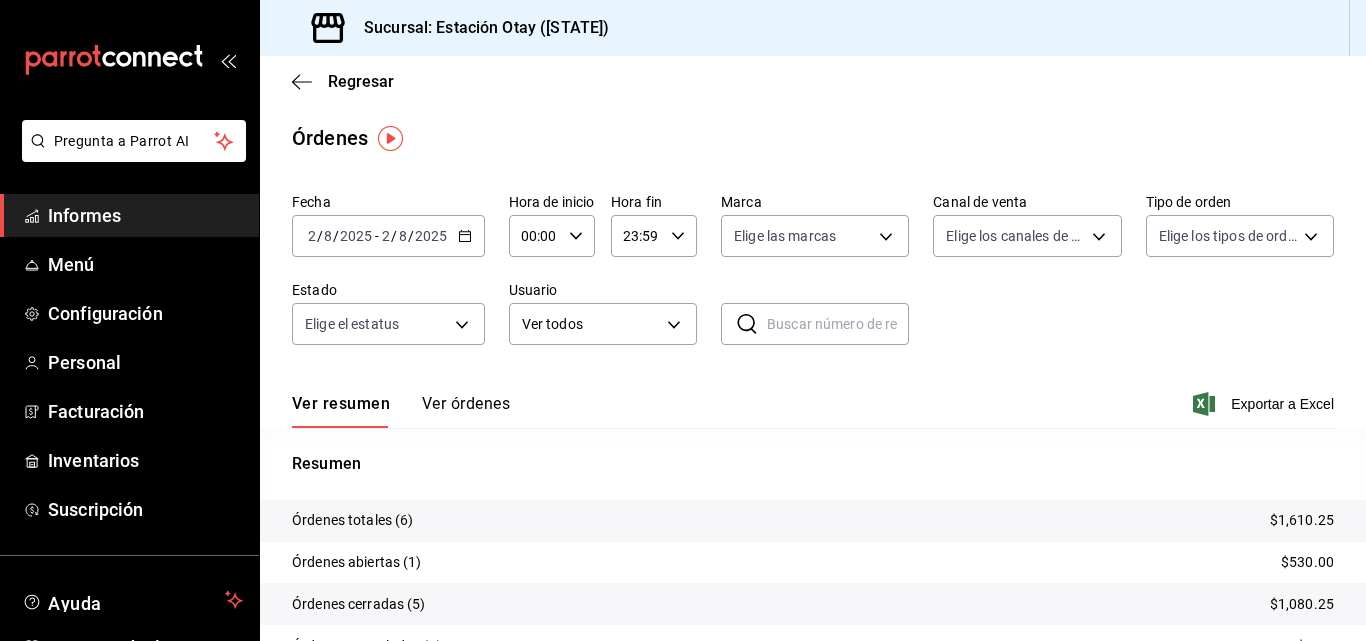 click on "Ver órdenes" at bounding box center (466, 403) 